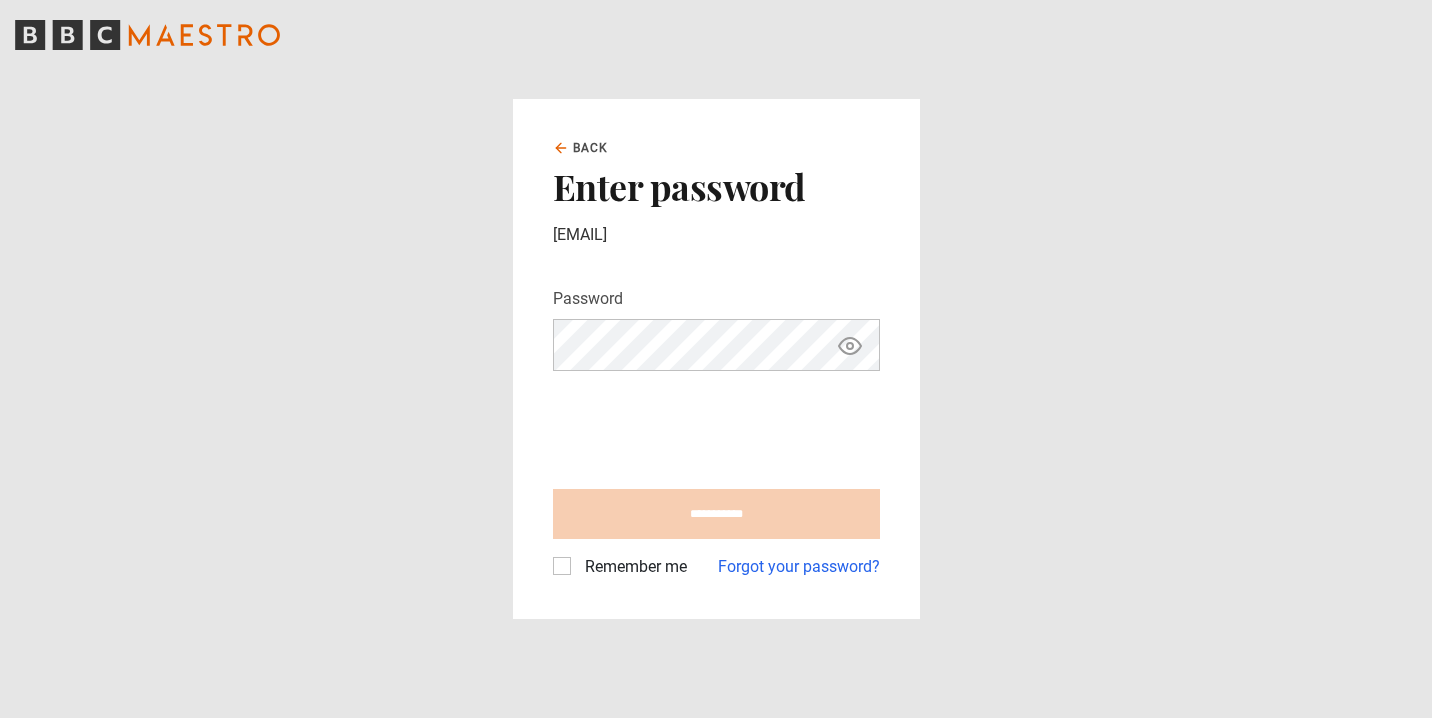 scroll, scrollTop: 0, scrollLeft: 0, axis: both 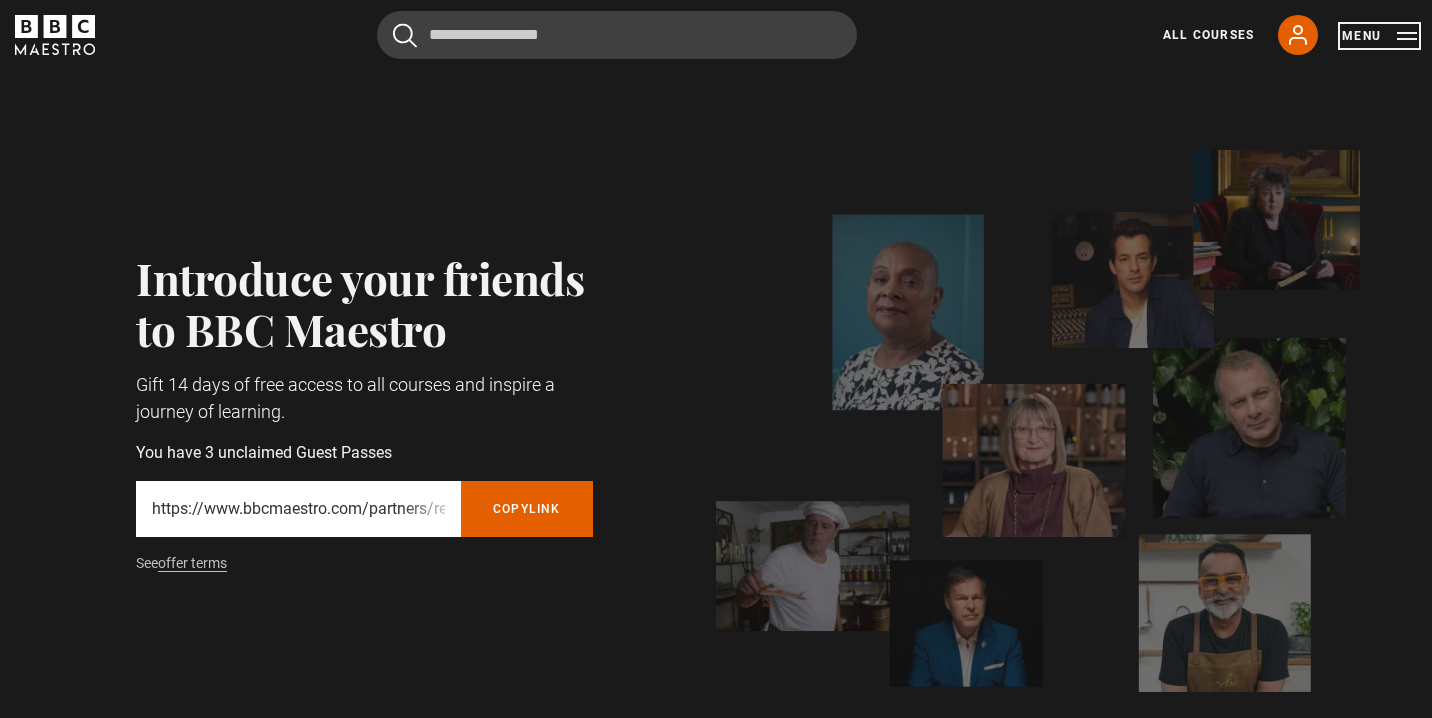 click on "Menu" at bounding box center [1379, 36] 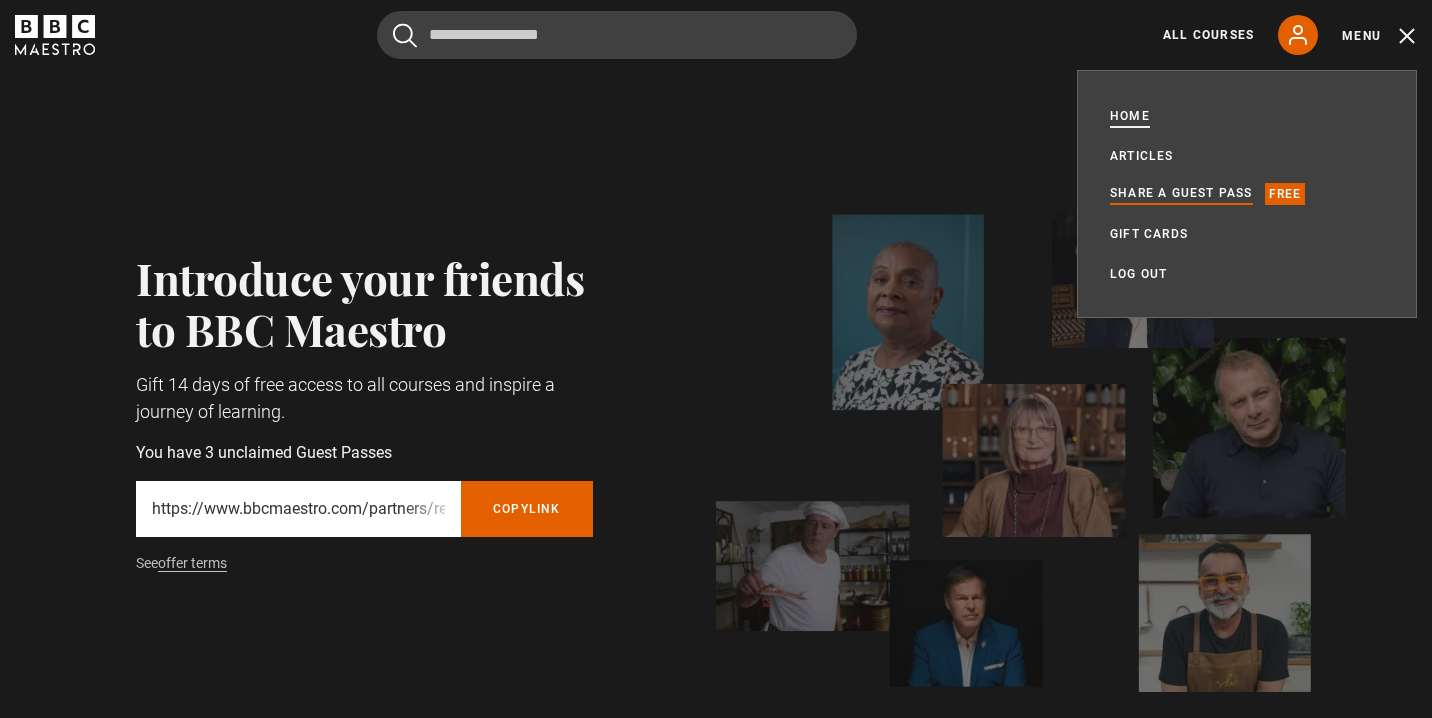 click on "Home" at bounding box center (1130, 116) 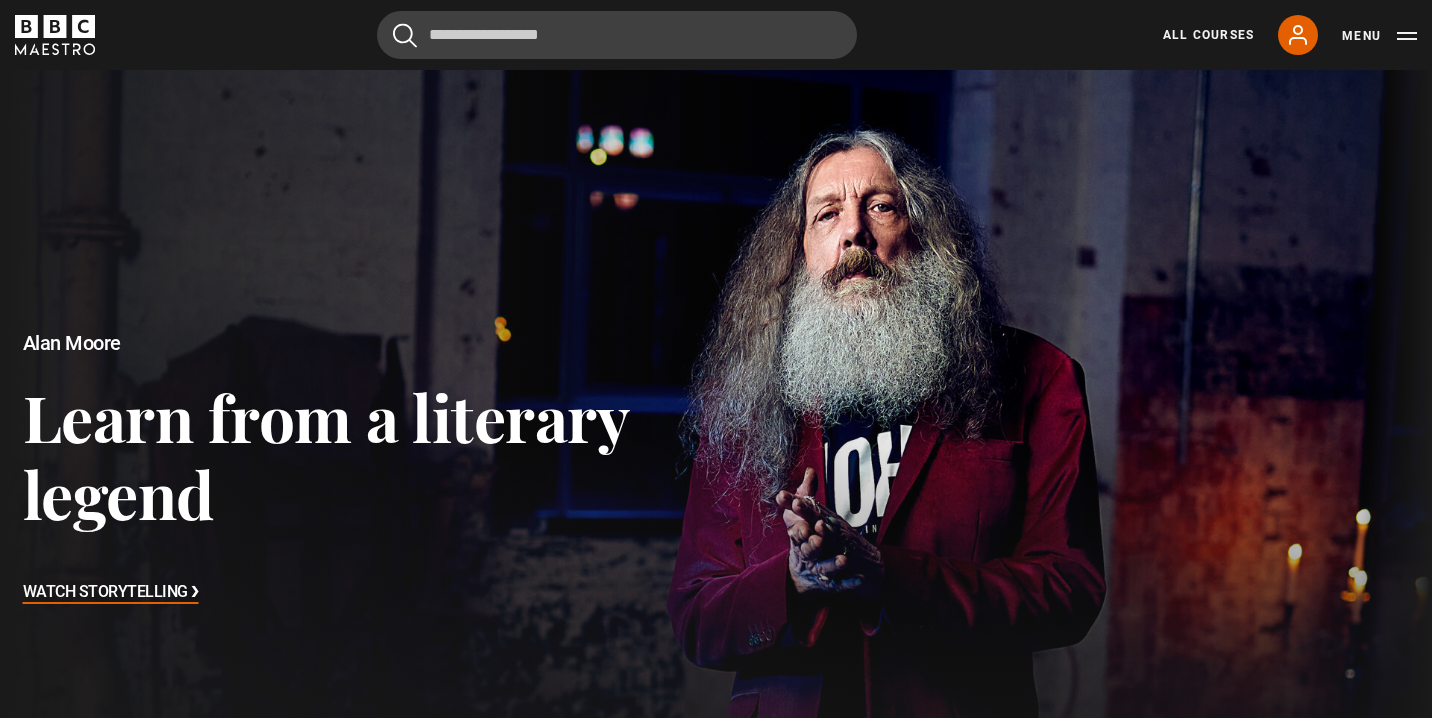 scroll, scrollTop: 0, scrollLeft: 0, axis: both 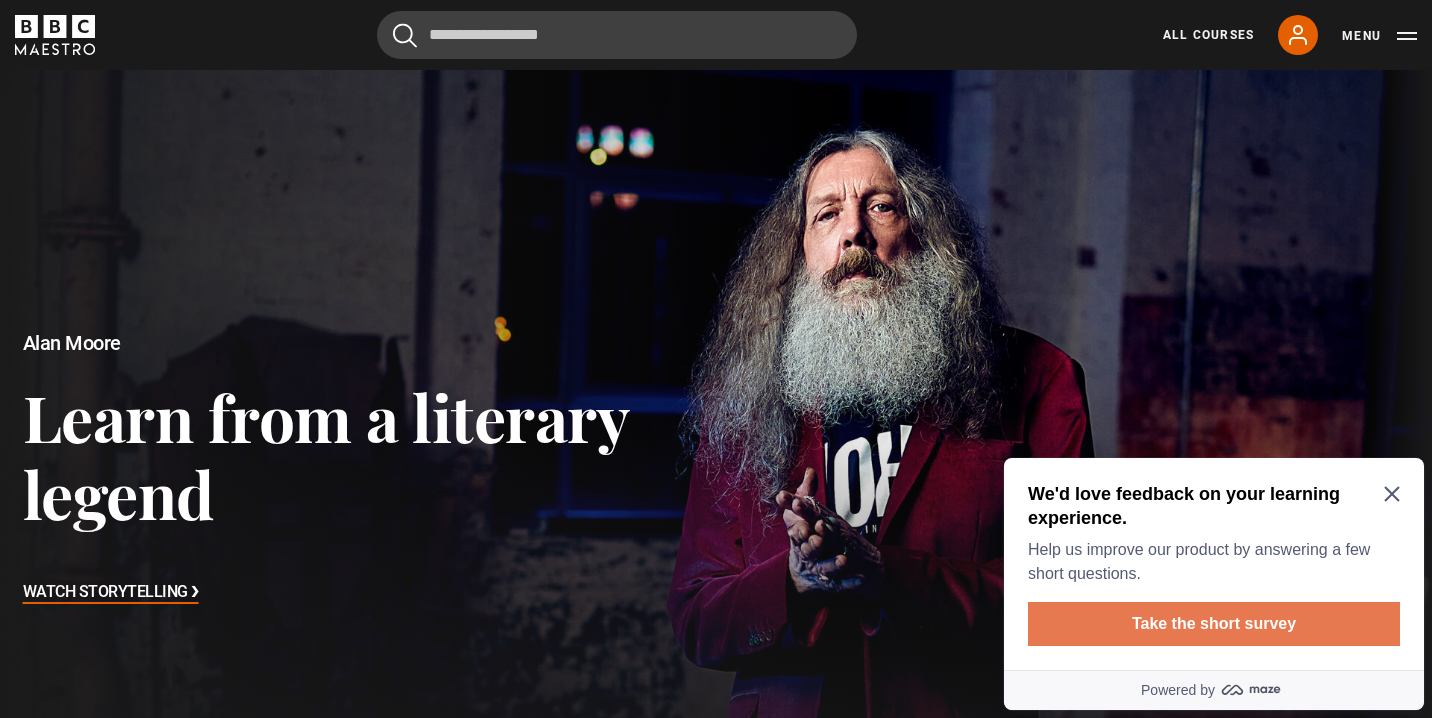 click on "Take the short survey" at bounding box center [1214, 624] 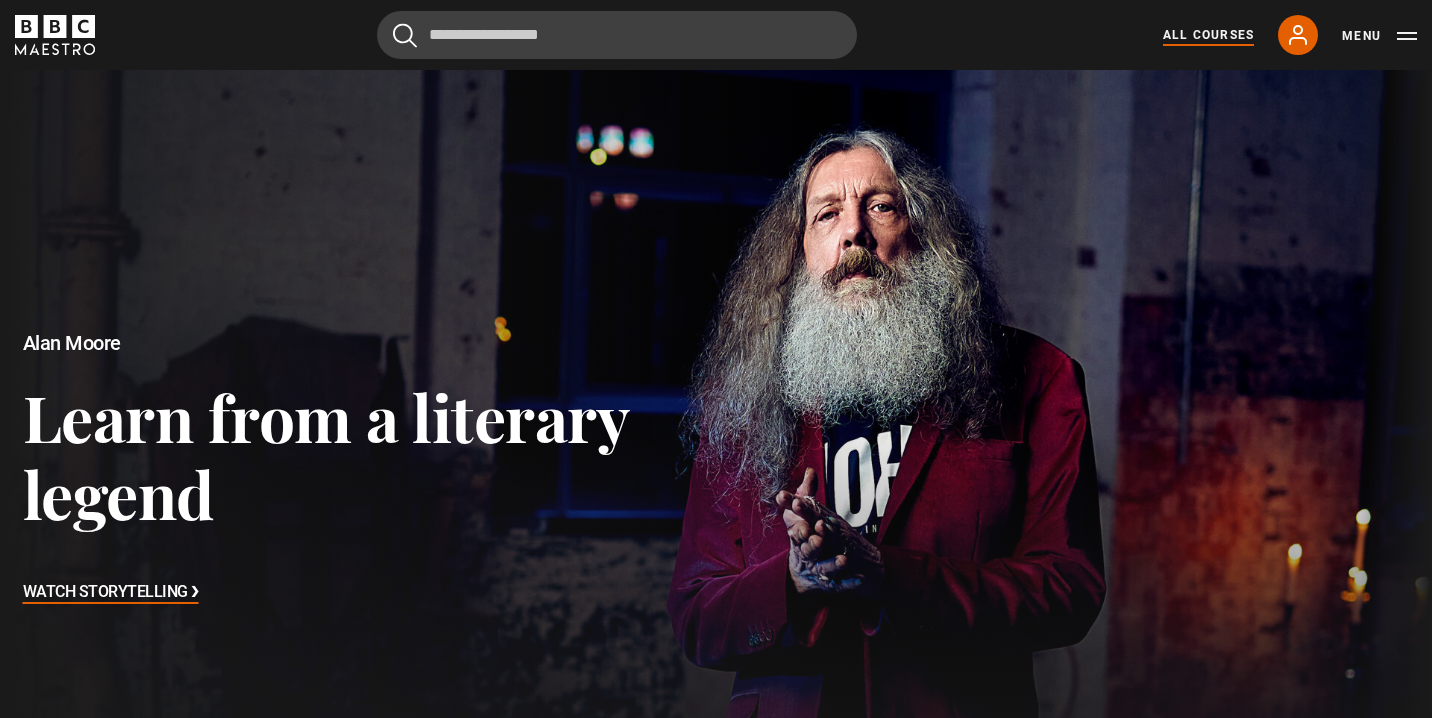 click on "All Courses" at bounding box center (1208, 35) 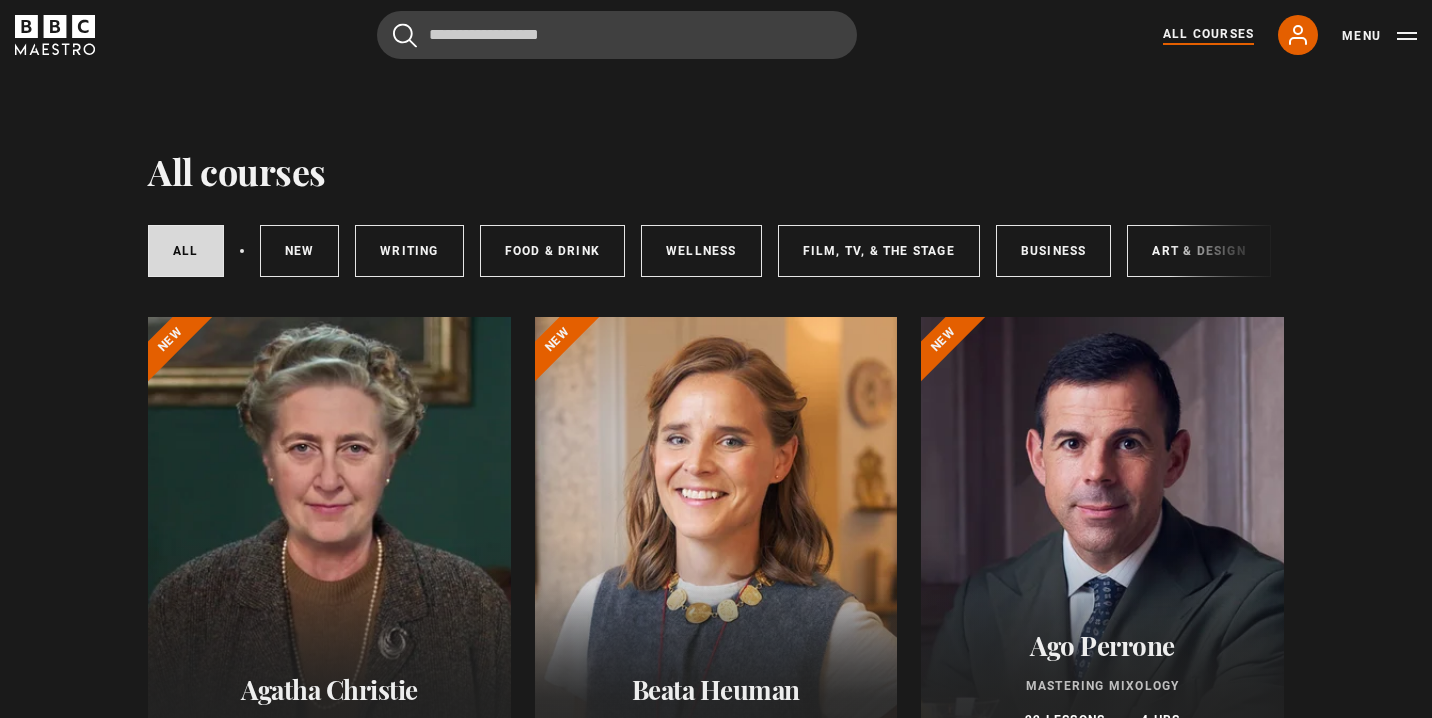 scroll, scrollTop: 0, scrollLeft: 0, axis: both 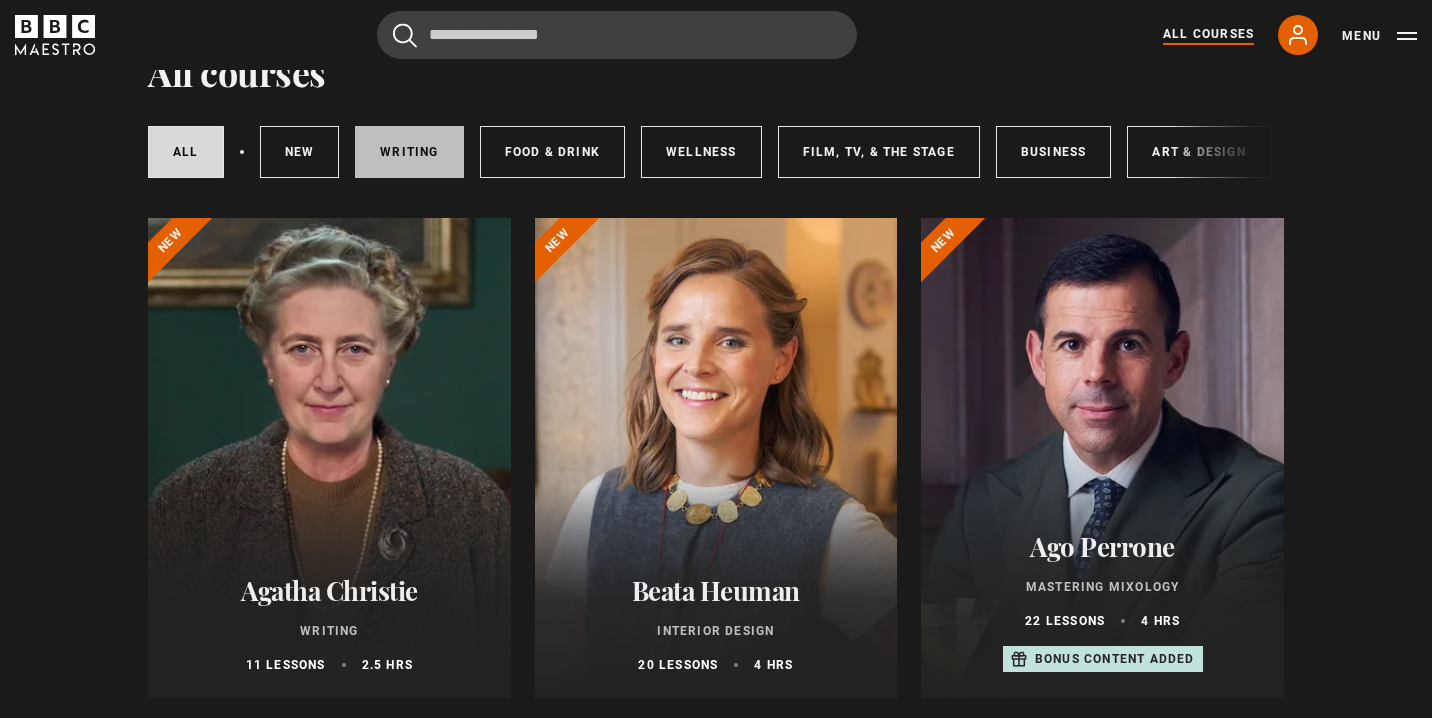 click on "Writing" at bounding box center (409, 152) 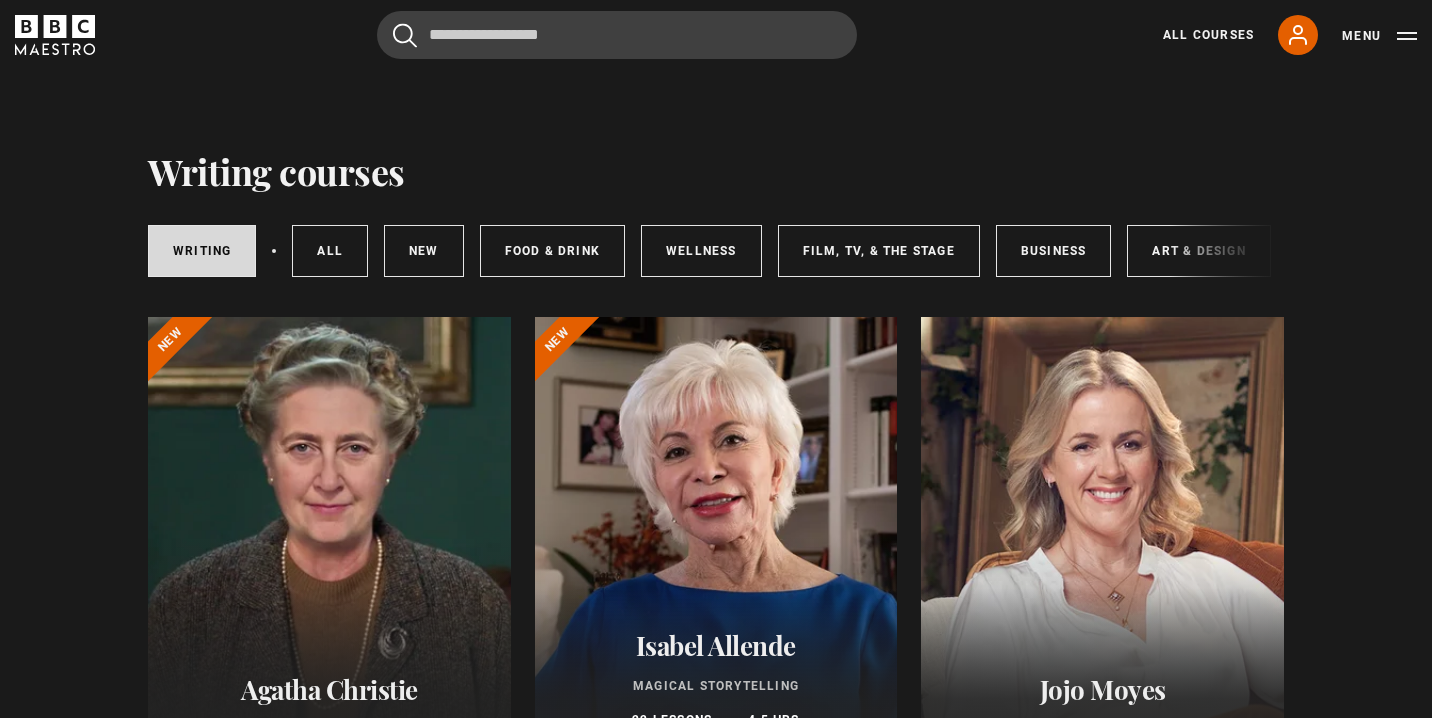 scroll, scrollTop: 0, scrollLeft: 0, axis: both 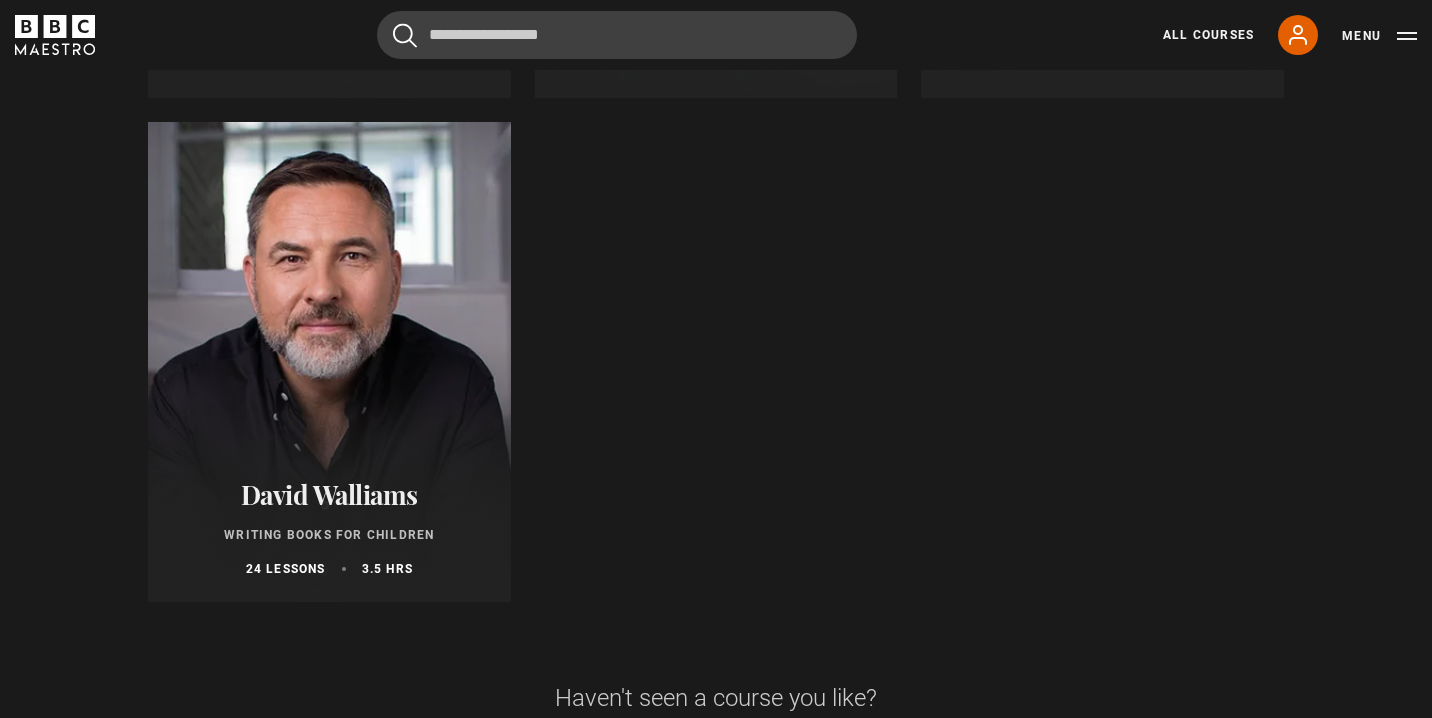 click at bounding box center [329, 362] 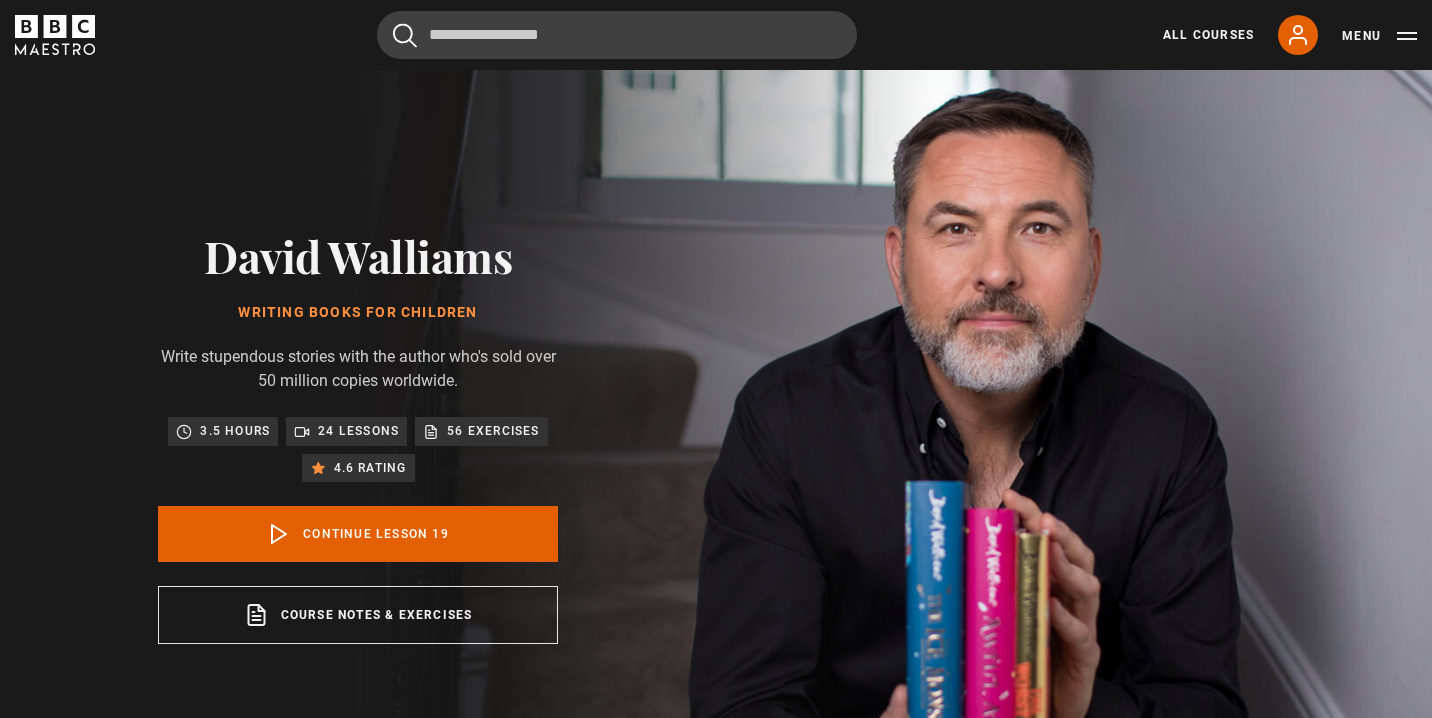 scroll, scrollTop: 804, scrollLeft: 0, axis: vertical 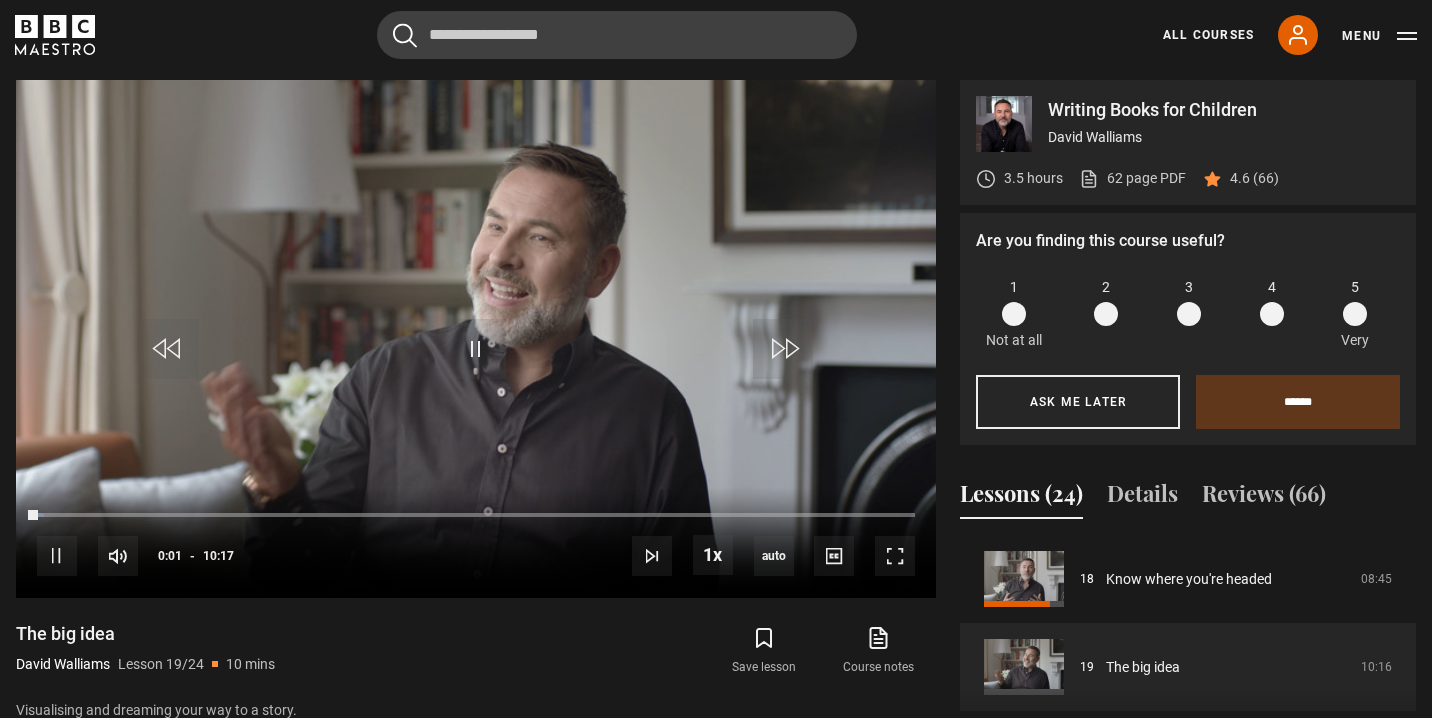 click at bounding box center (1355, 314) 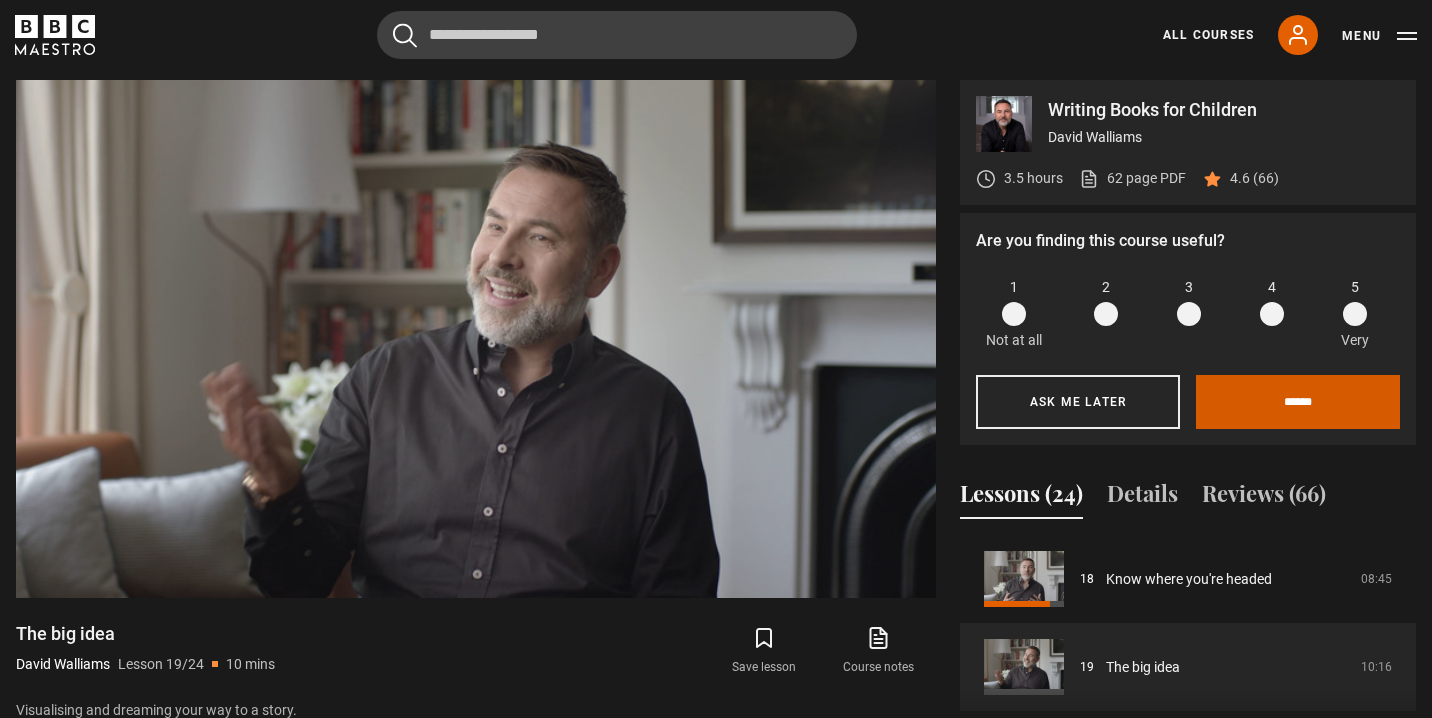 click on "******" at bounding box center [1298, 402] 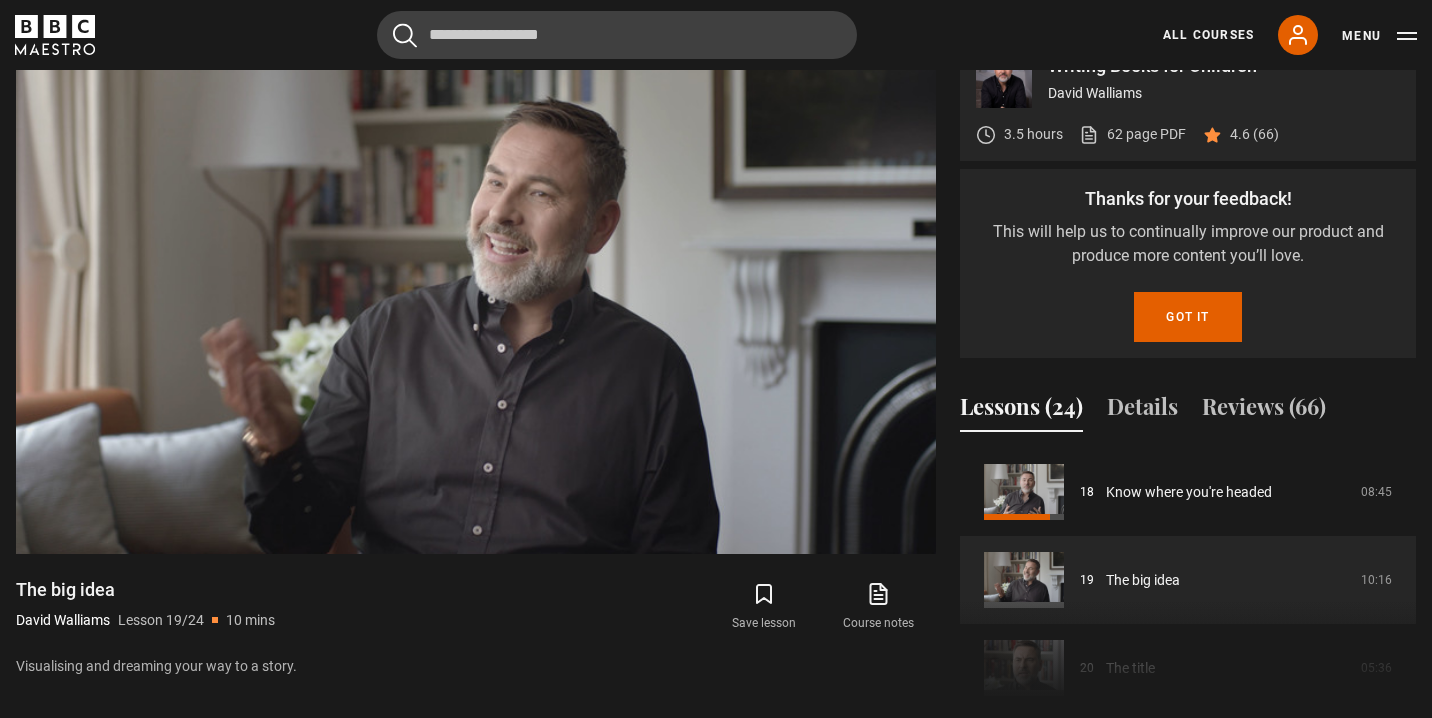 scroll, scrollTop: 867, scrollLeft: 0, axis: vertical 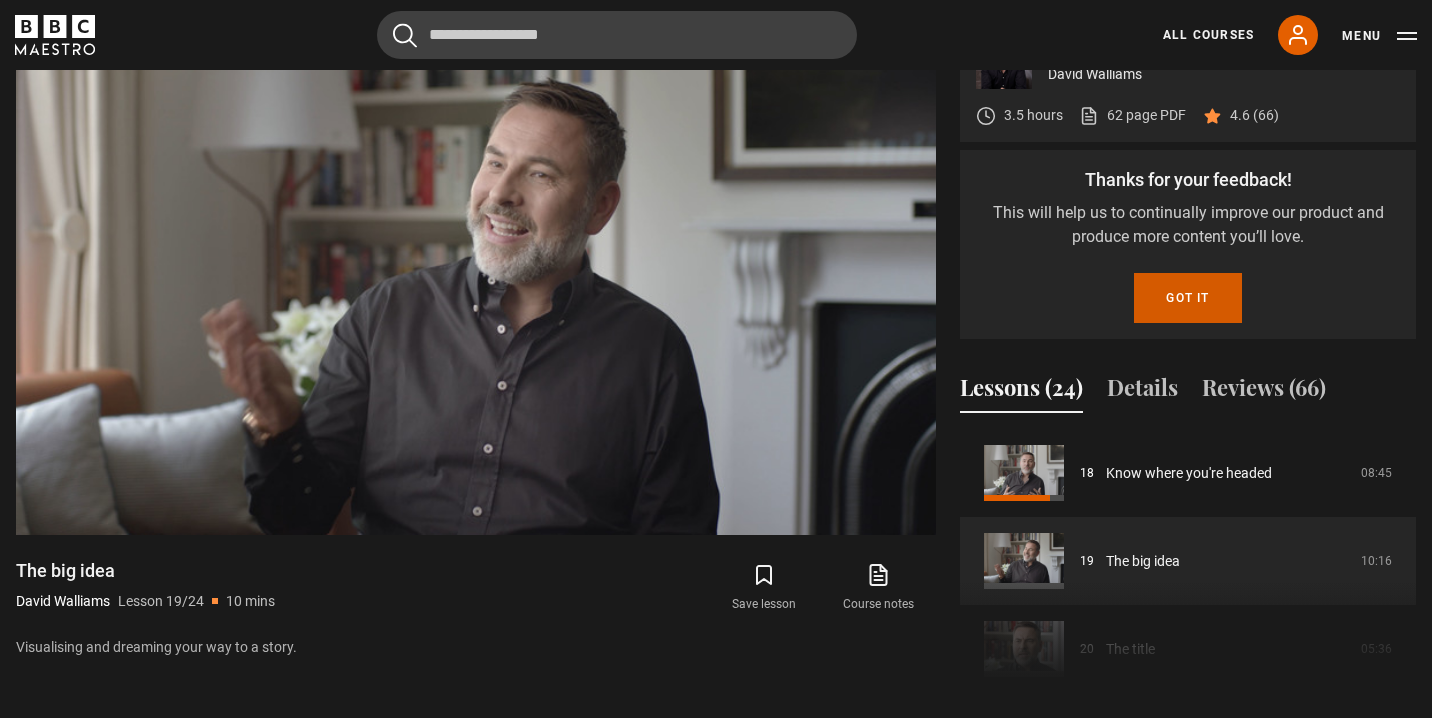 click on "Got it" at bounding box center (1187, 298) 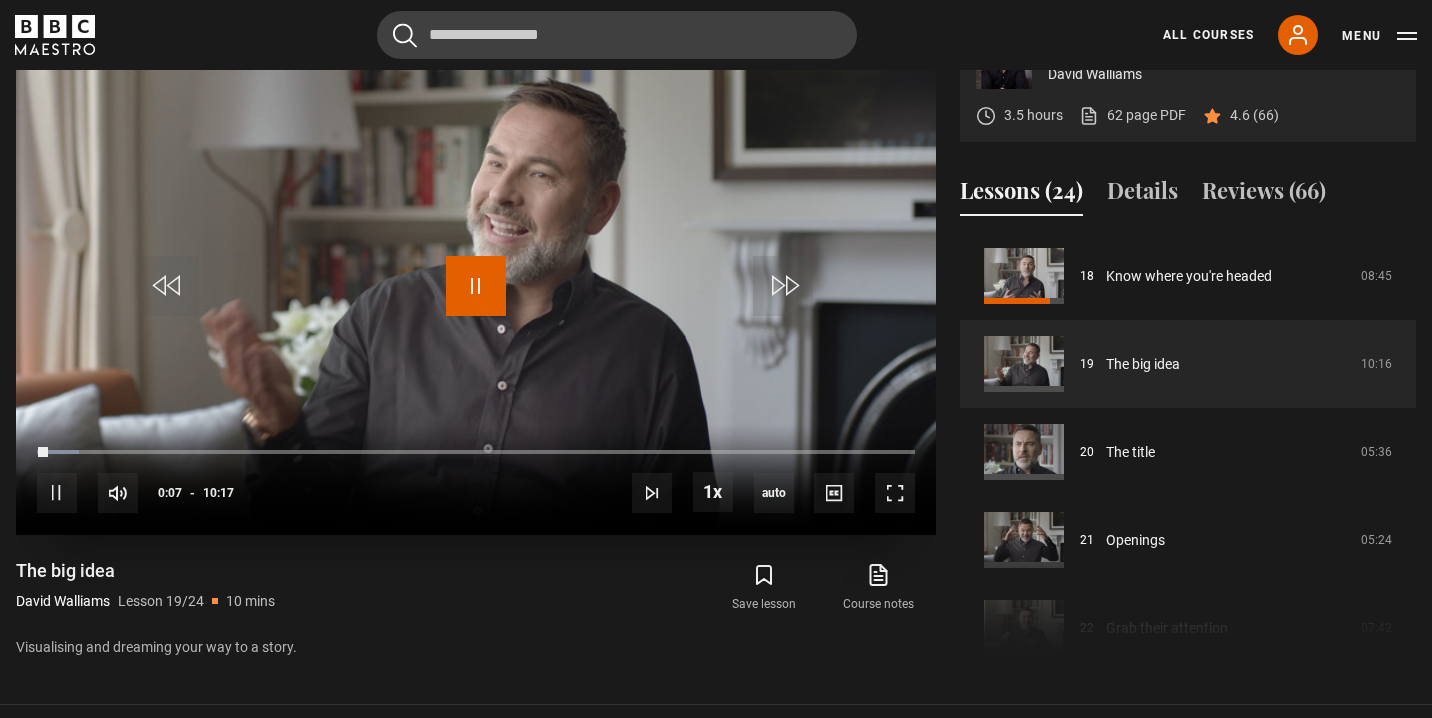 click at bounding box center [476, 286] 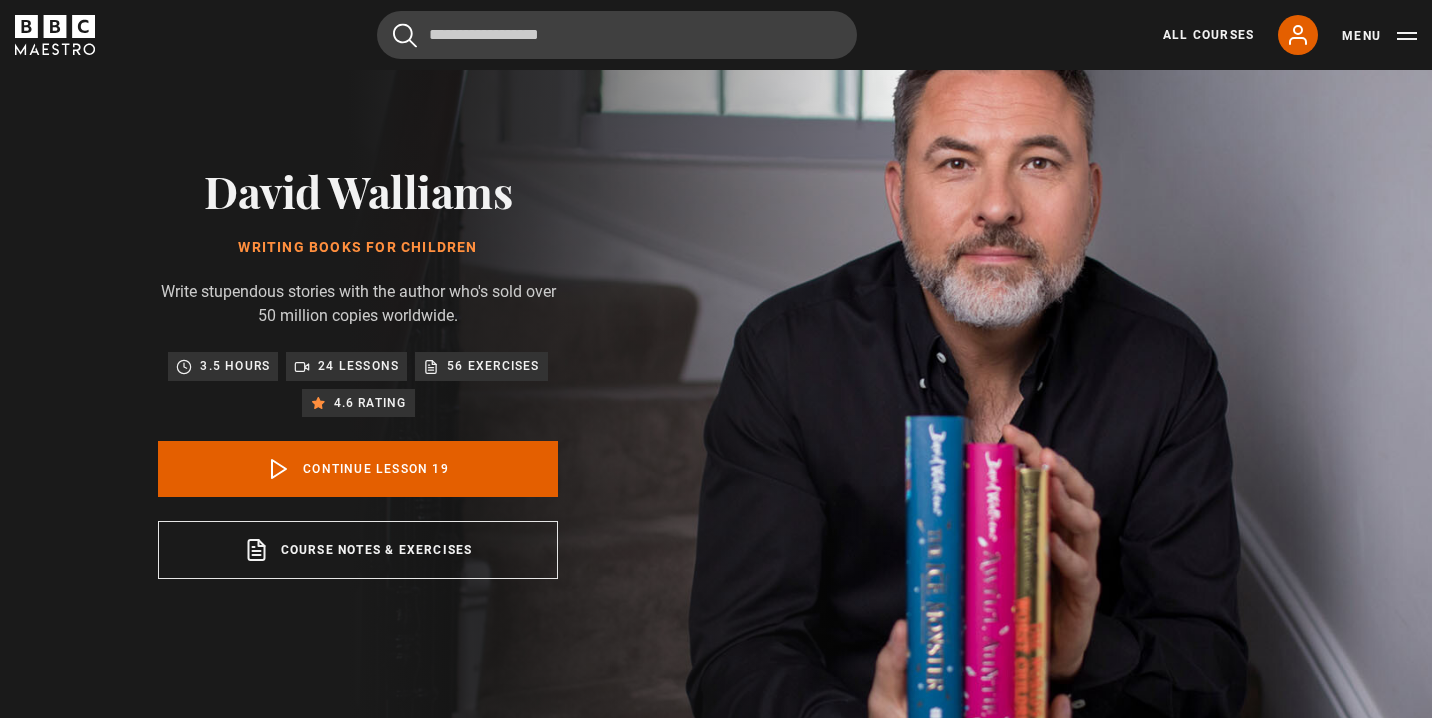 scroll, scrollTop: 0, scrollLeft: 0, axis: both 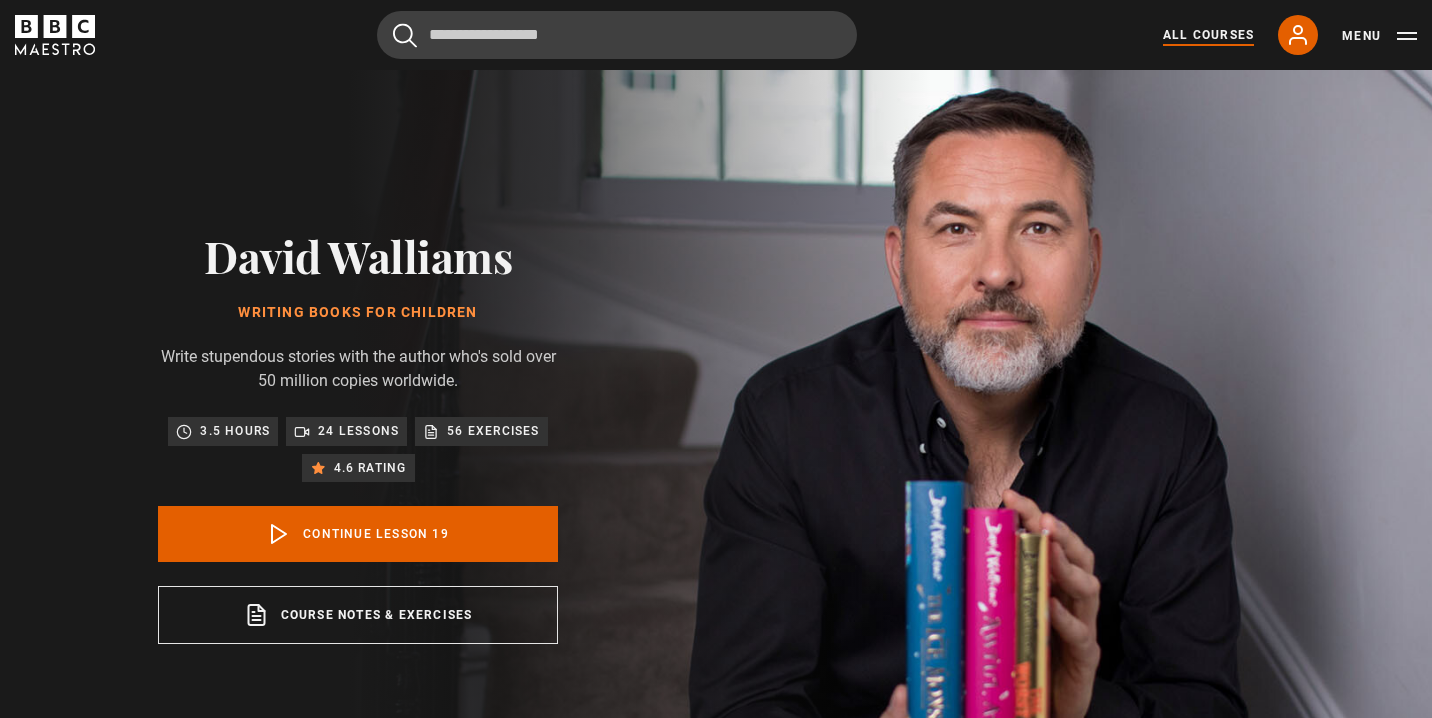 click on "All Courses" at bounding box center (1208, 35) 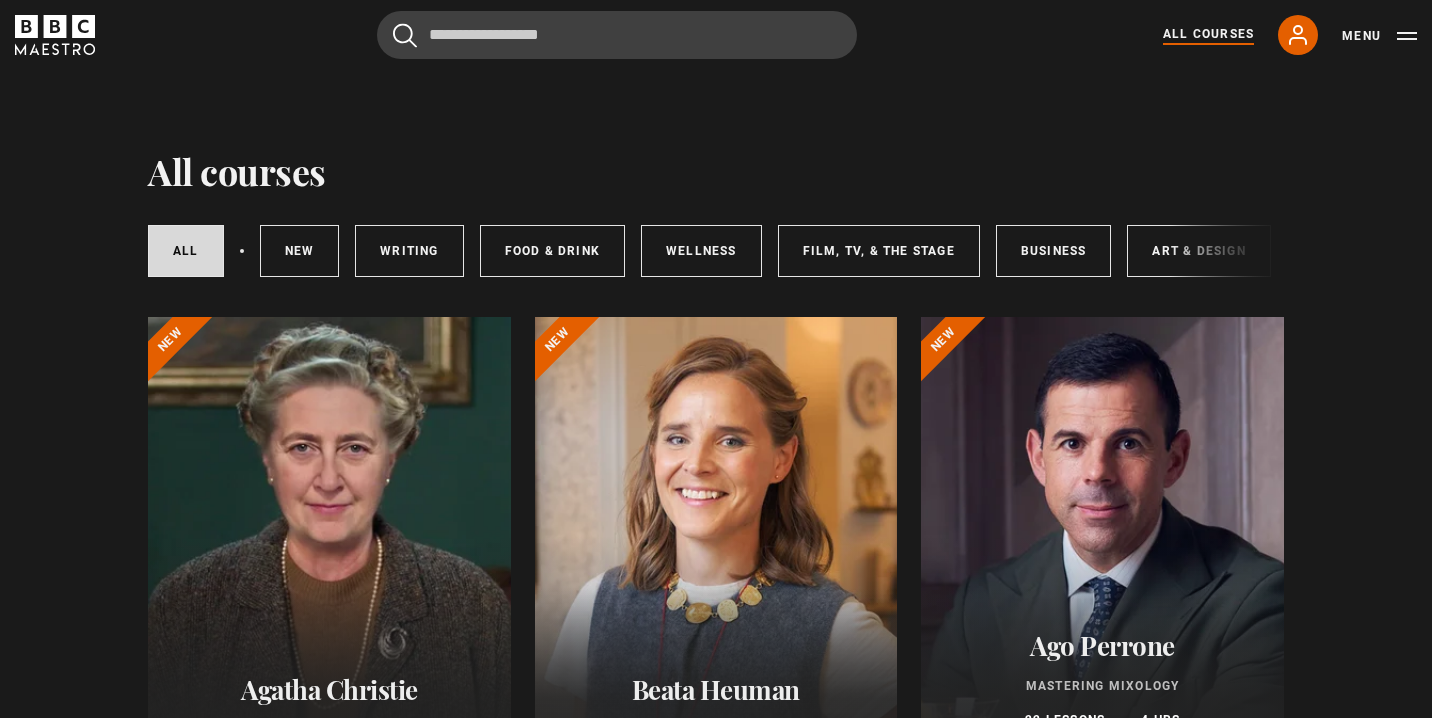 scroll, scrollTop: 0, scrollLeft: 0, axis: both 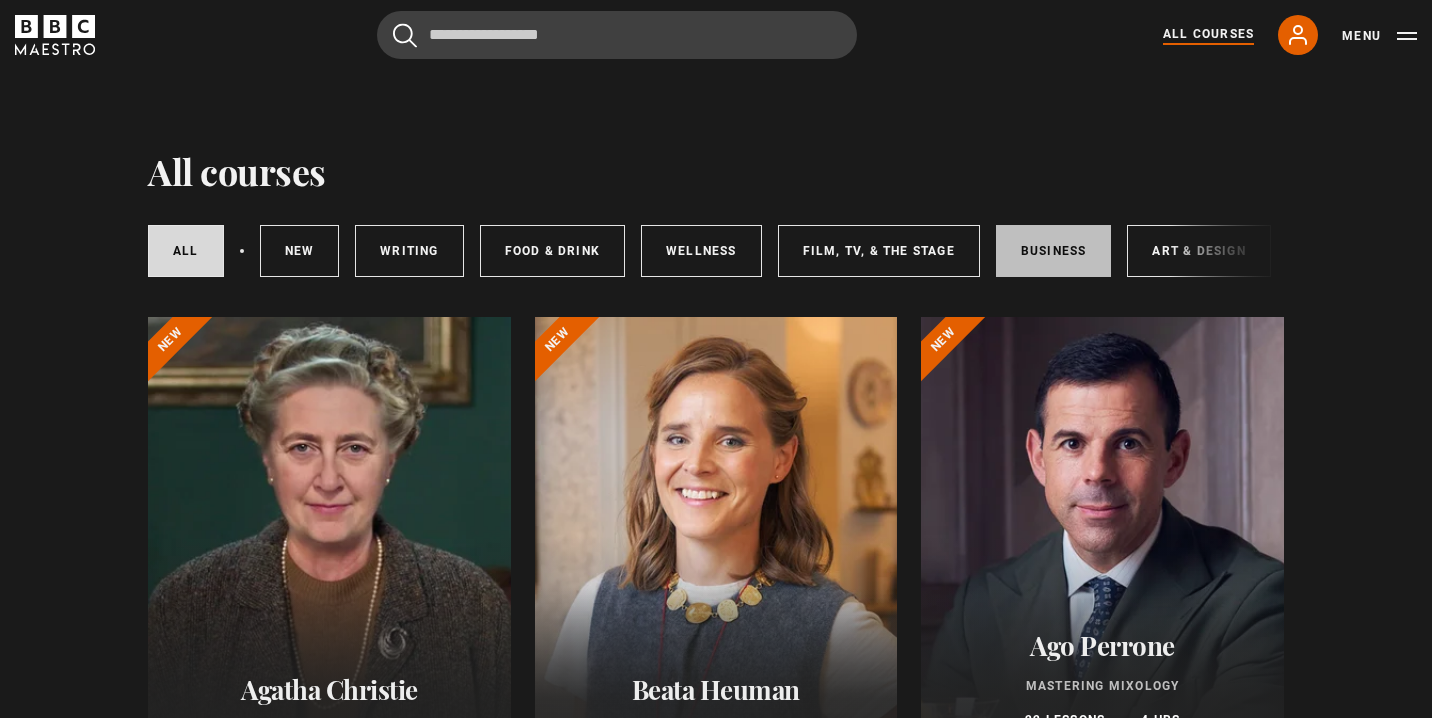 click on "Business" at bounding box center (1054, 251) 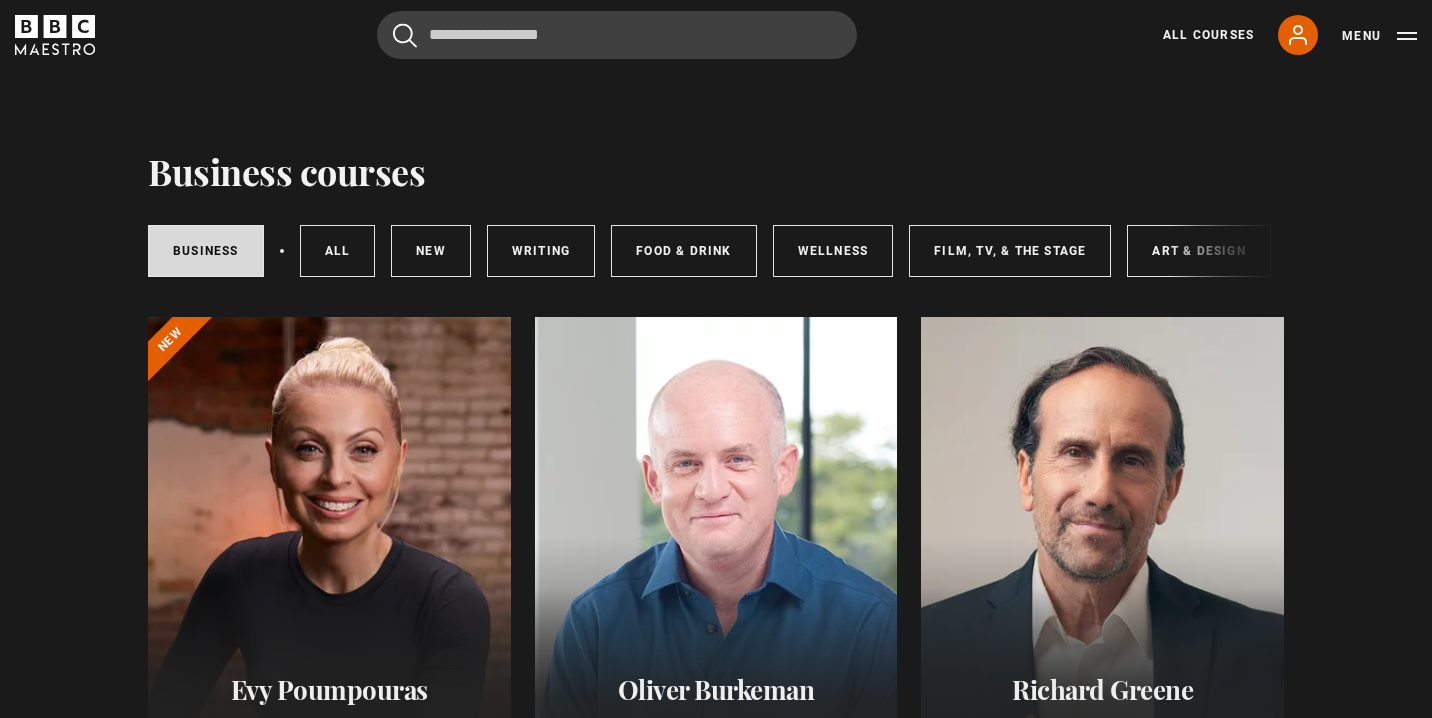 scroll, scrollTop: 0, scrollLeft: 0, axis: both 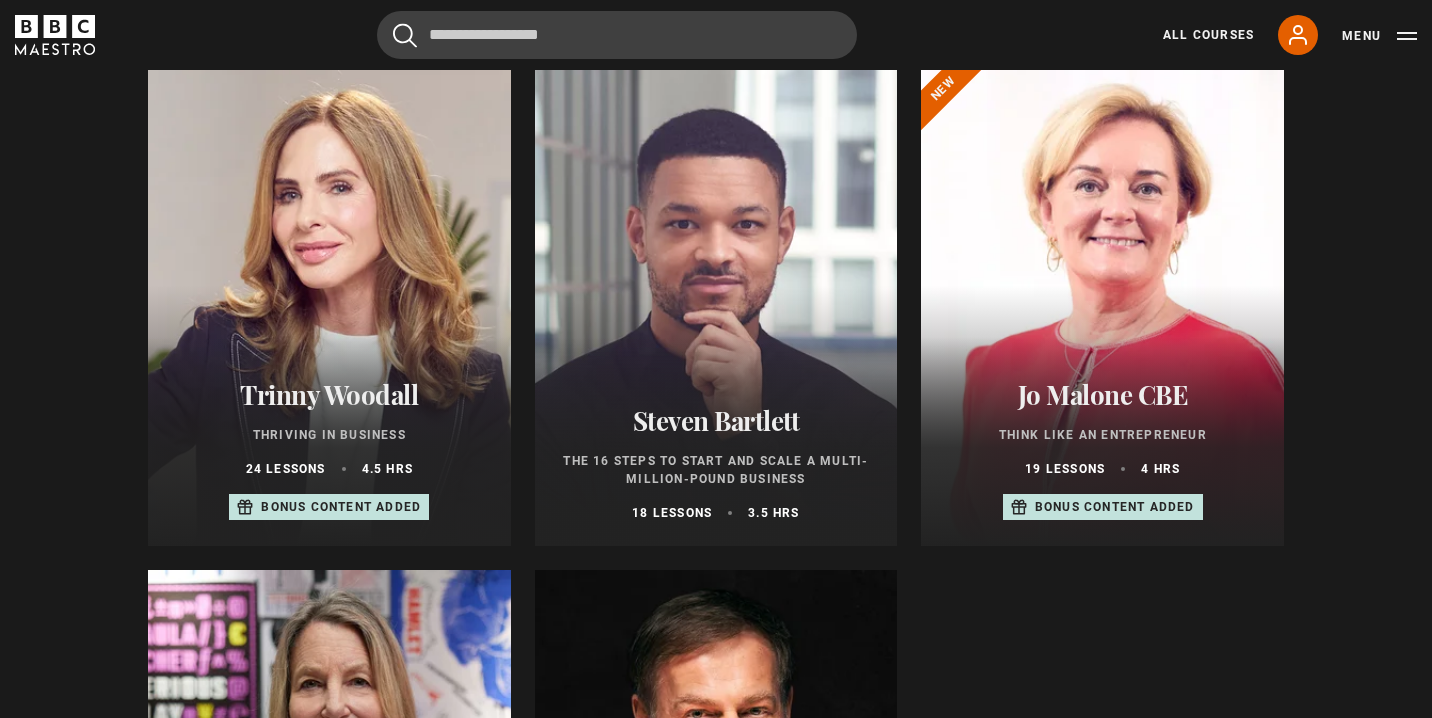 click at bounding box center [1102, 306] 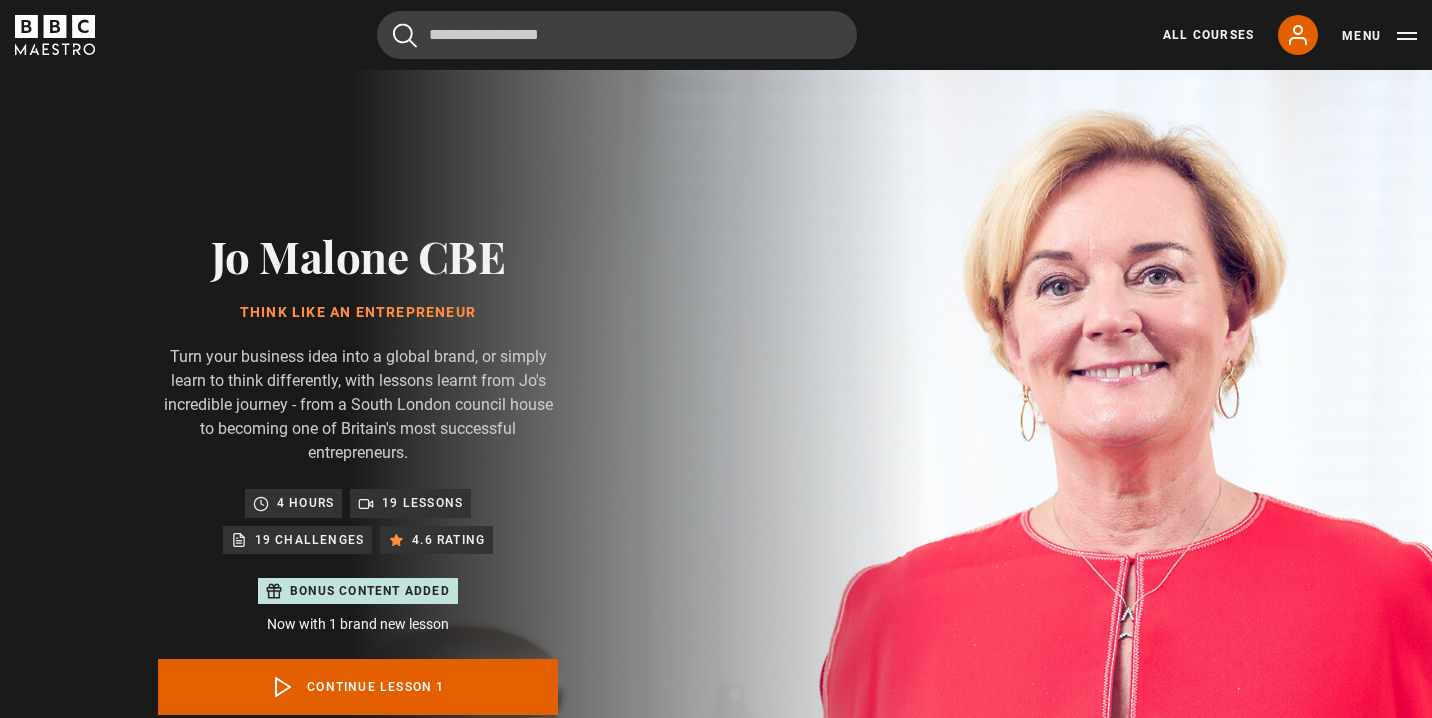 scroll, scrollTop: 956, scrollLeft: 0, axis: vertical 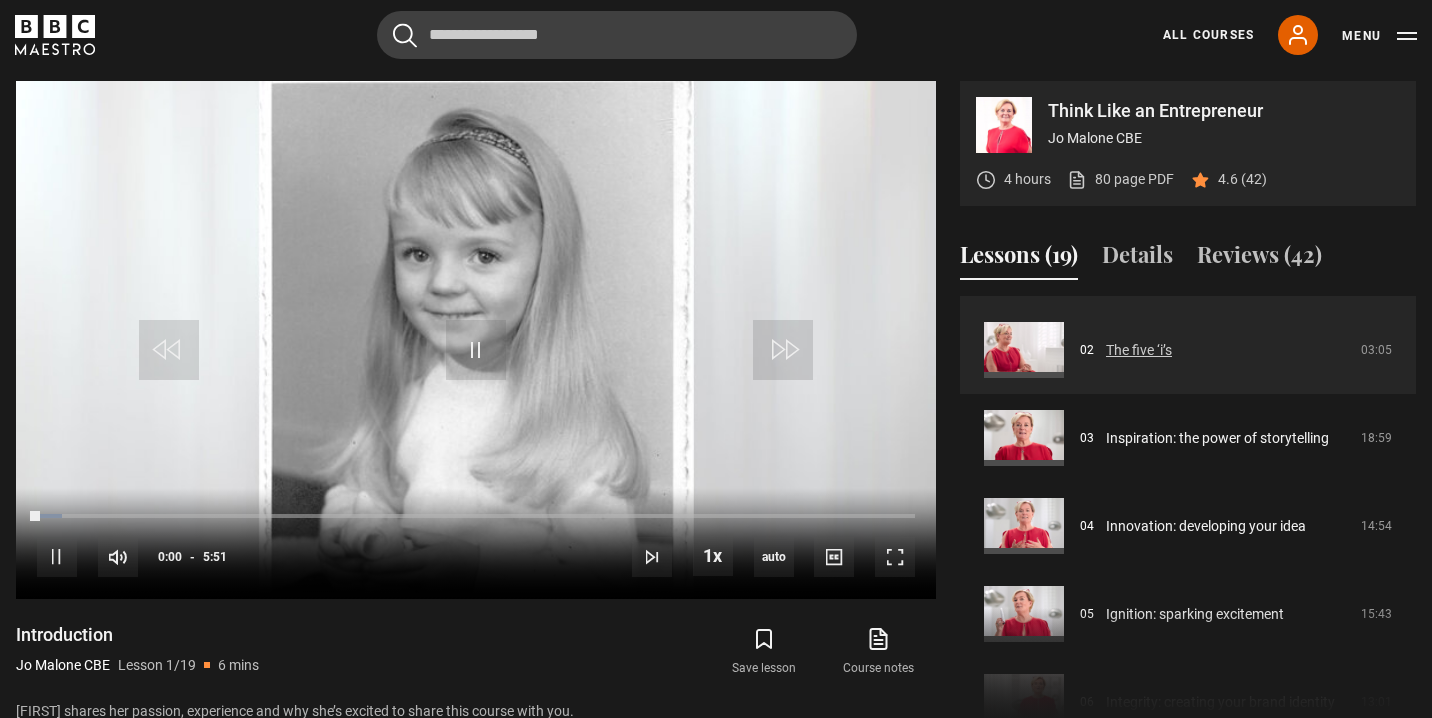 click on "The five ‘i’s" at bounding box center (1139, 350) 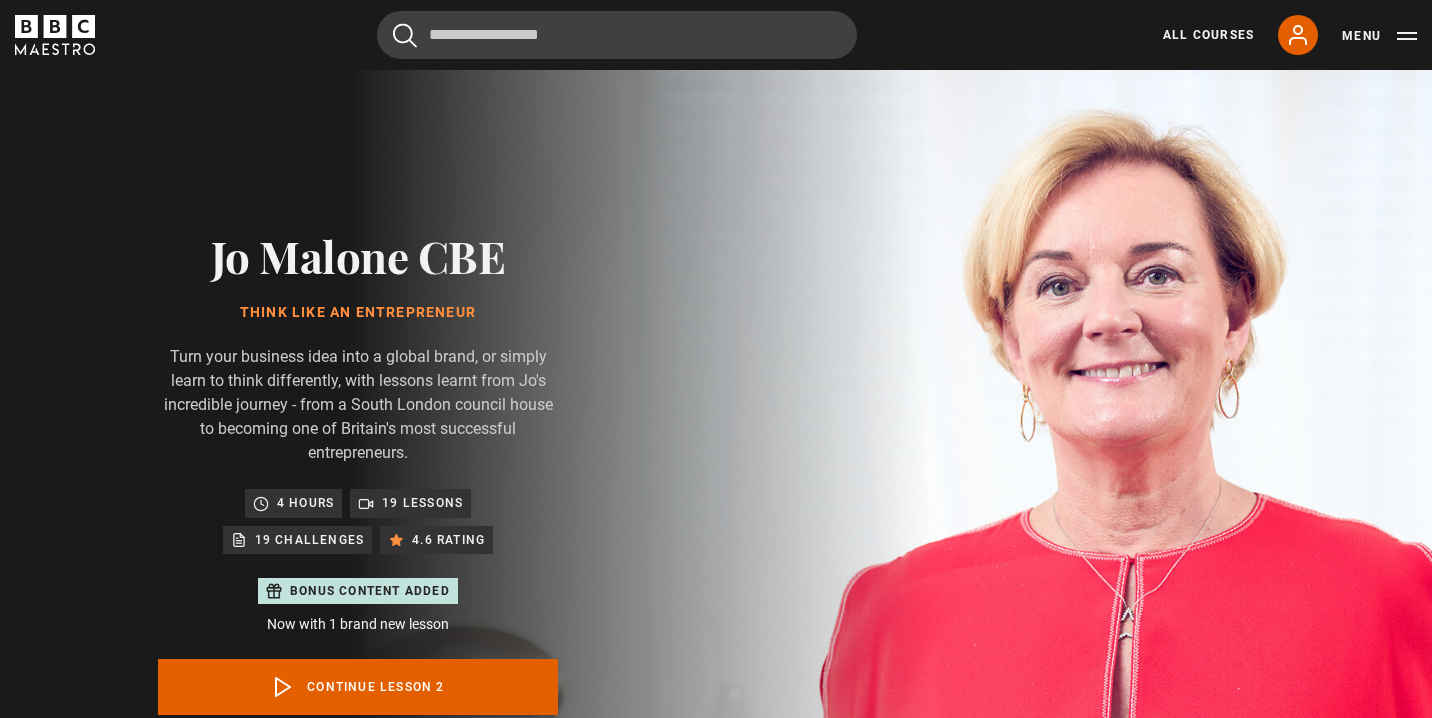 scroll, scrollTop: 956, scrollLeft: 0, axis: vertical 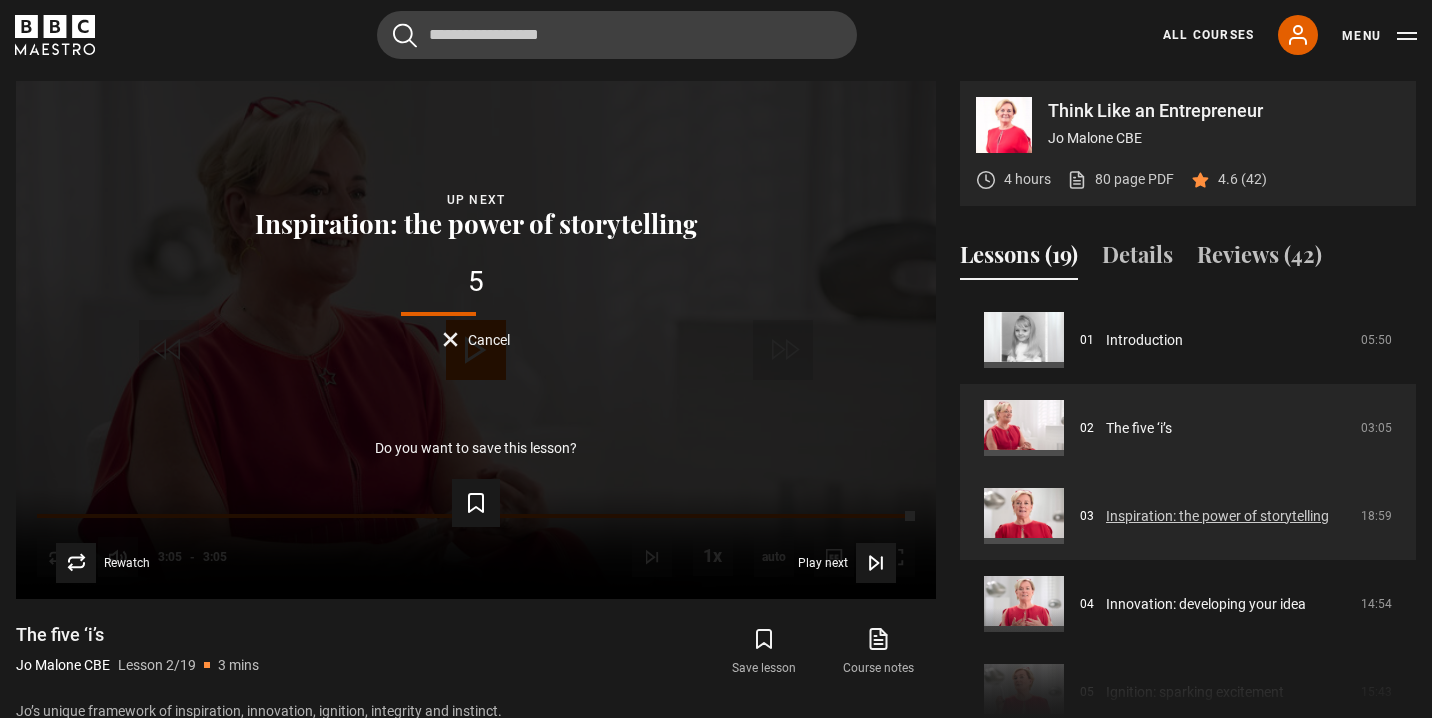 click on "Inspiration: the power of storytelling" at bounding box center [1217, 516] 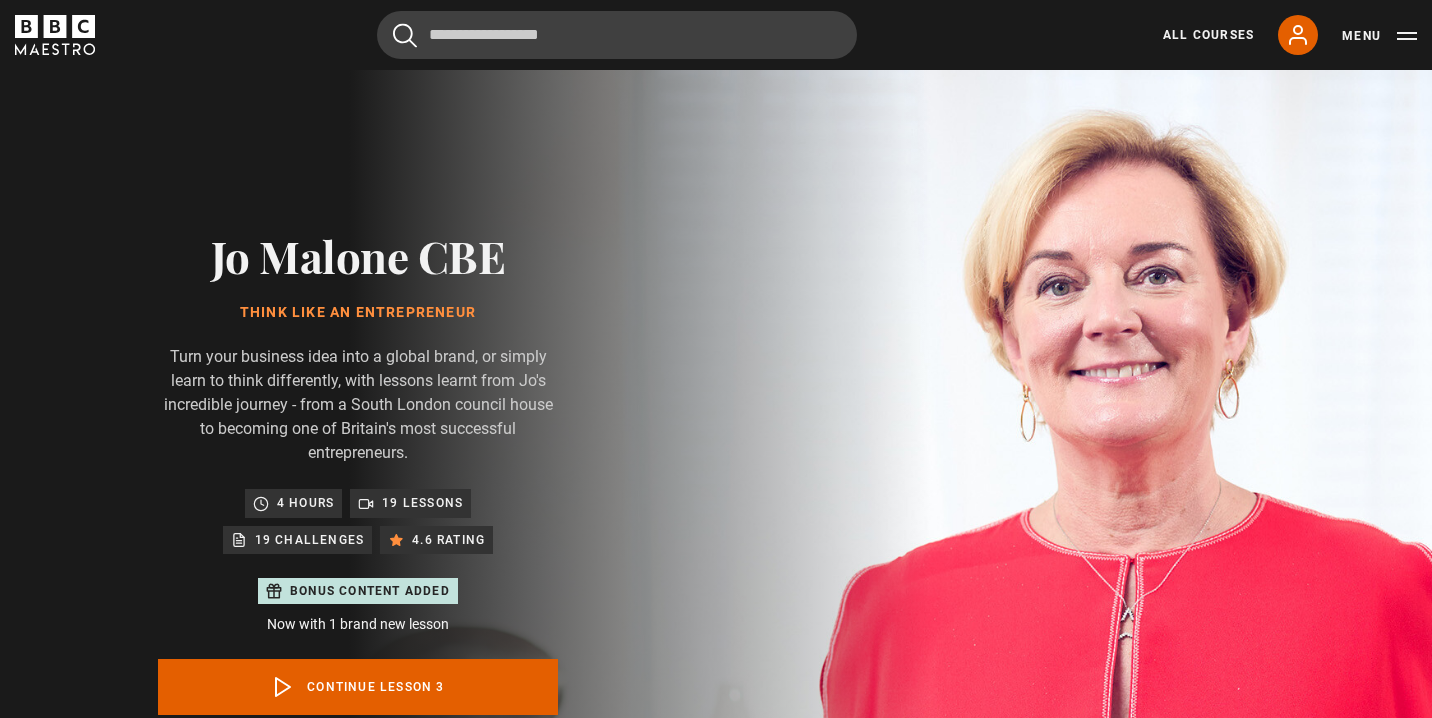 scroll, scrollTop: 956, scrollLeft: 0, axis: vertical 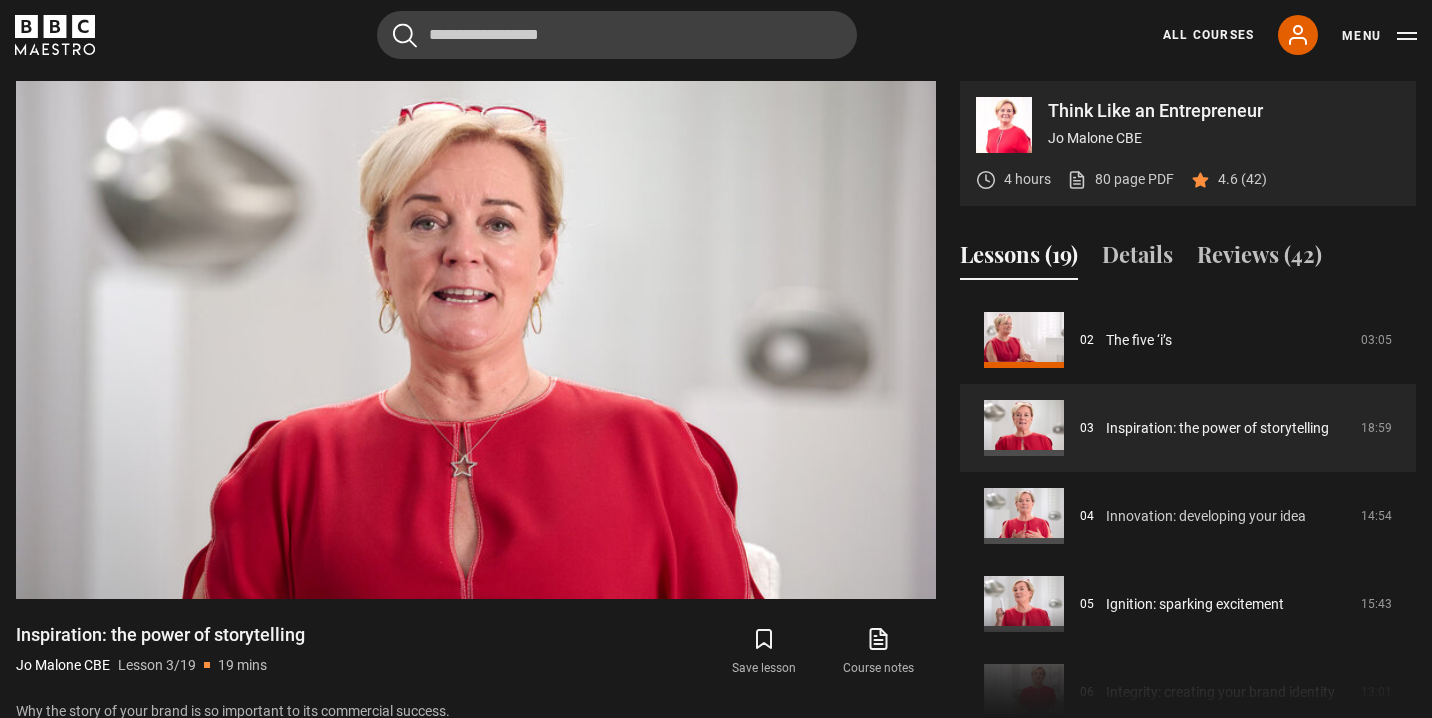 click on "Innovation: developing your idea" at bounding box center (1206, 516) 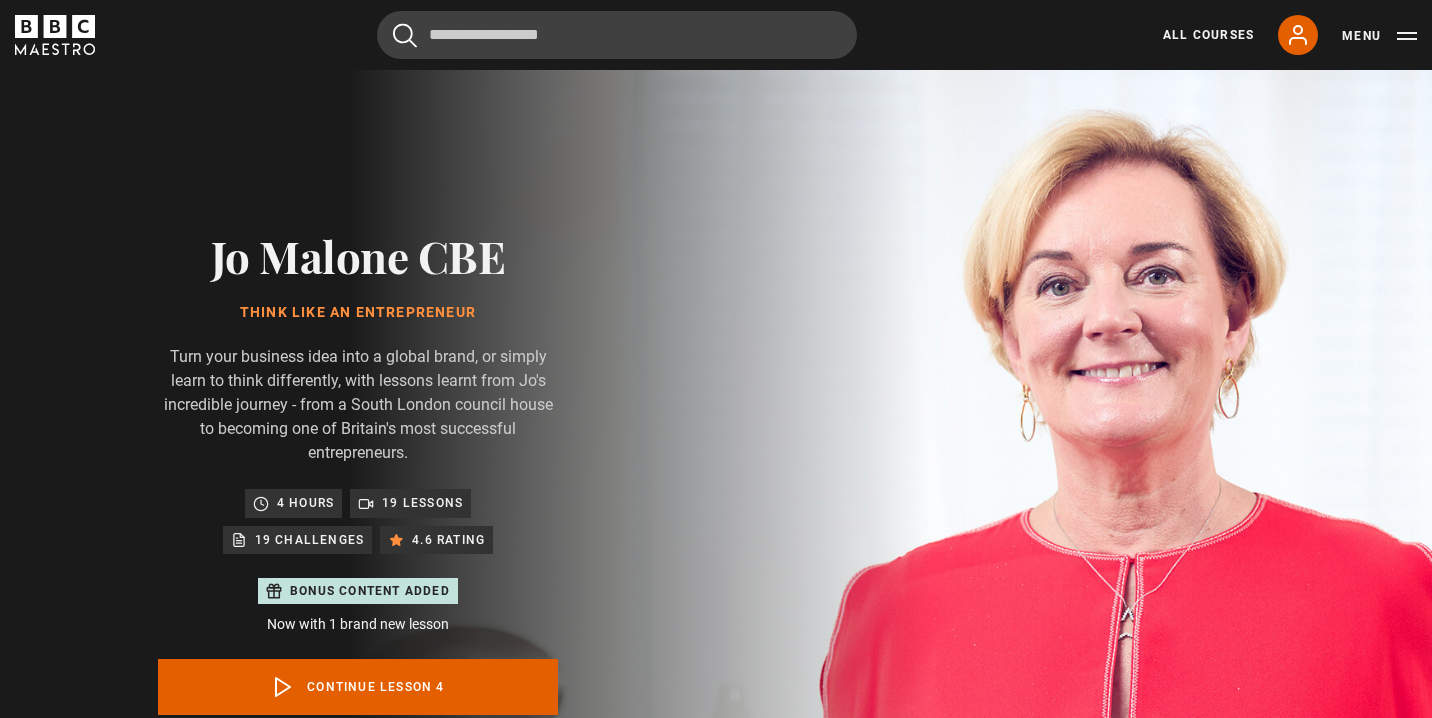 scroll, scrollTop: 956, scrollLeft: 0, axis: vertical 